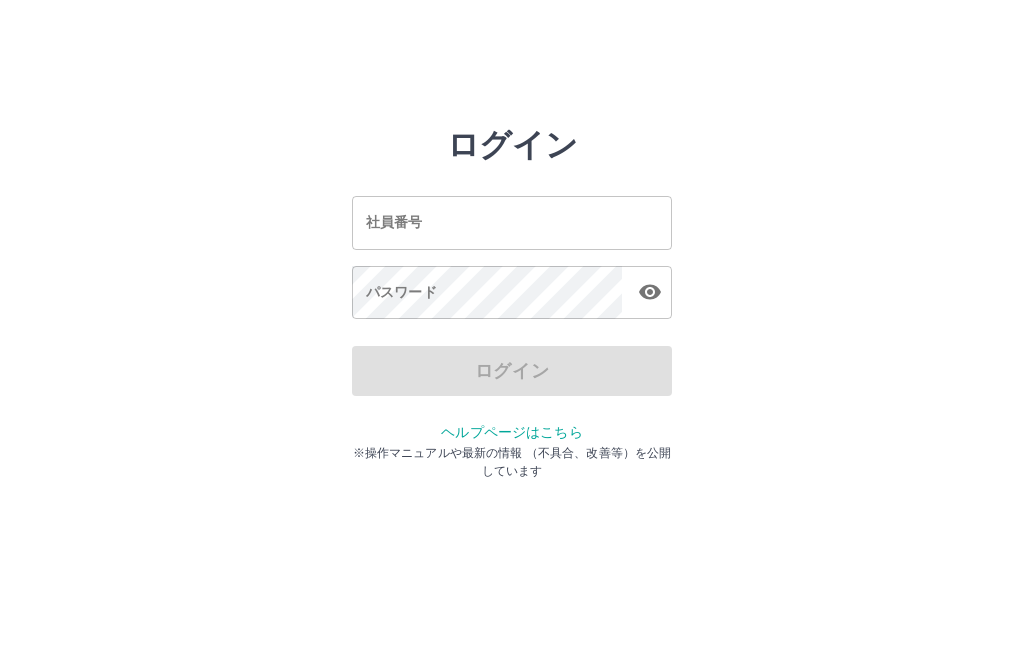 scroll, scrollTop: 0, scrollLeft: 0, axis: both 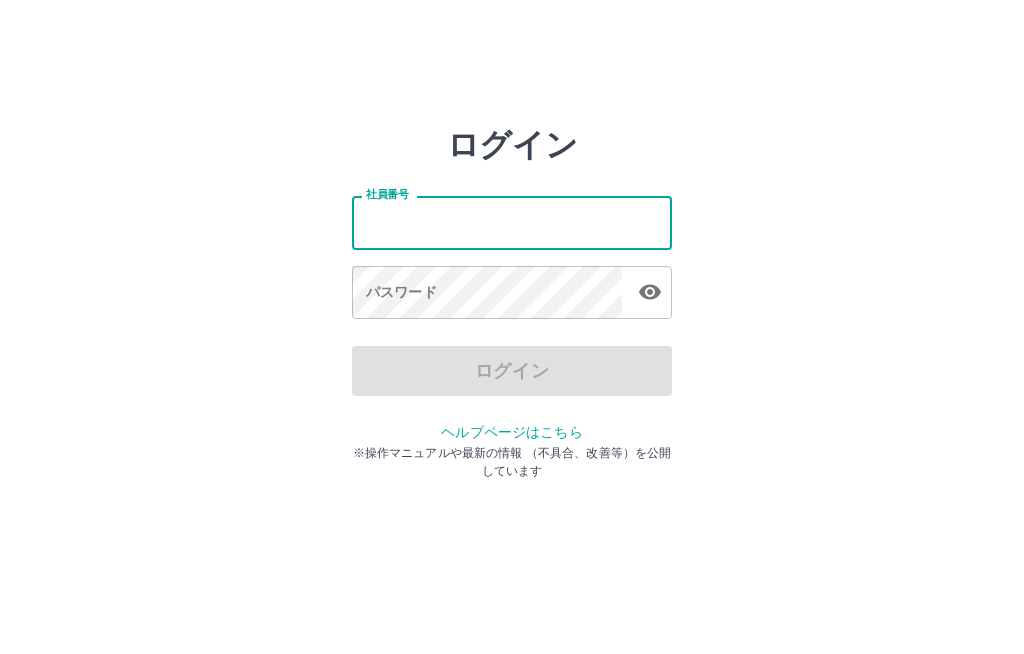 click on "社員番号" at bounding box center [512, 222] 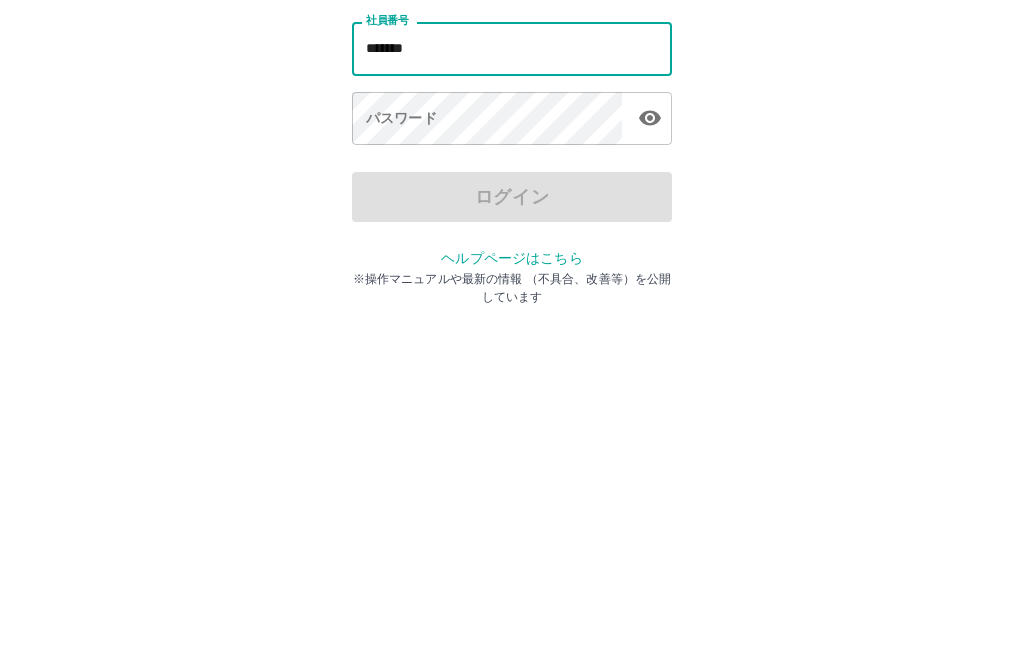 type on "*******" 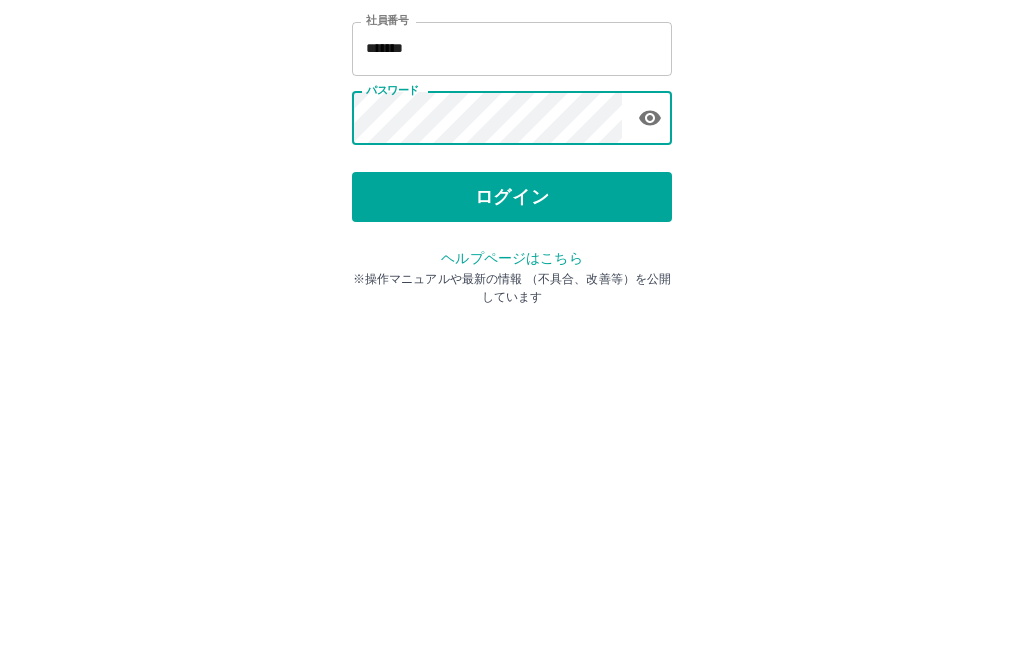 click on "ログイン" at bounding box center [512, 371] 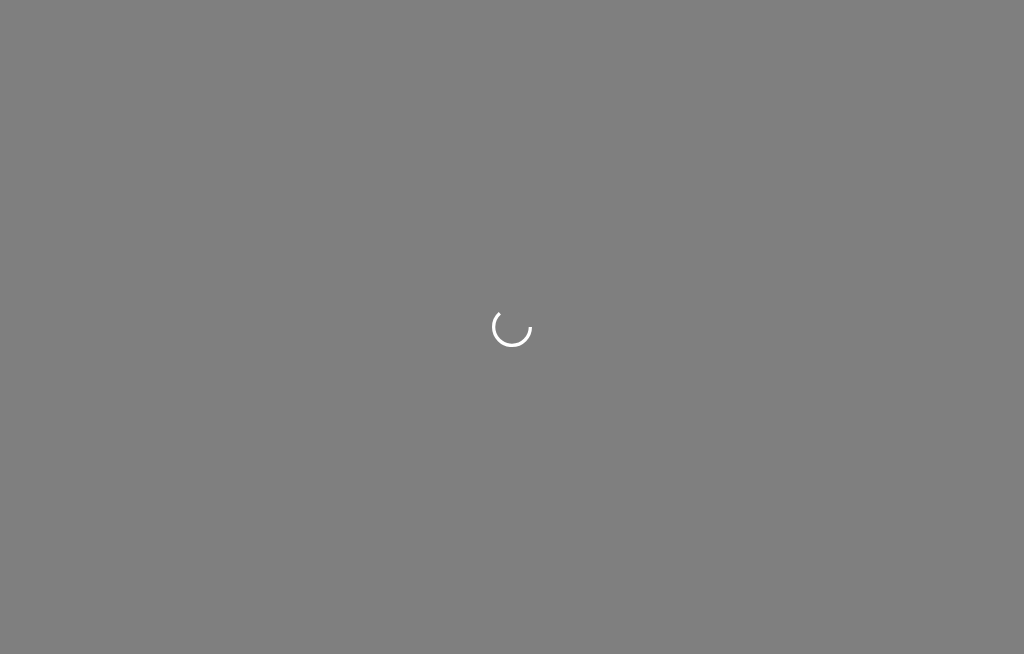 scroll, scrollTop: 0, scrollLeft: 0, axis: both 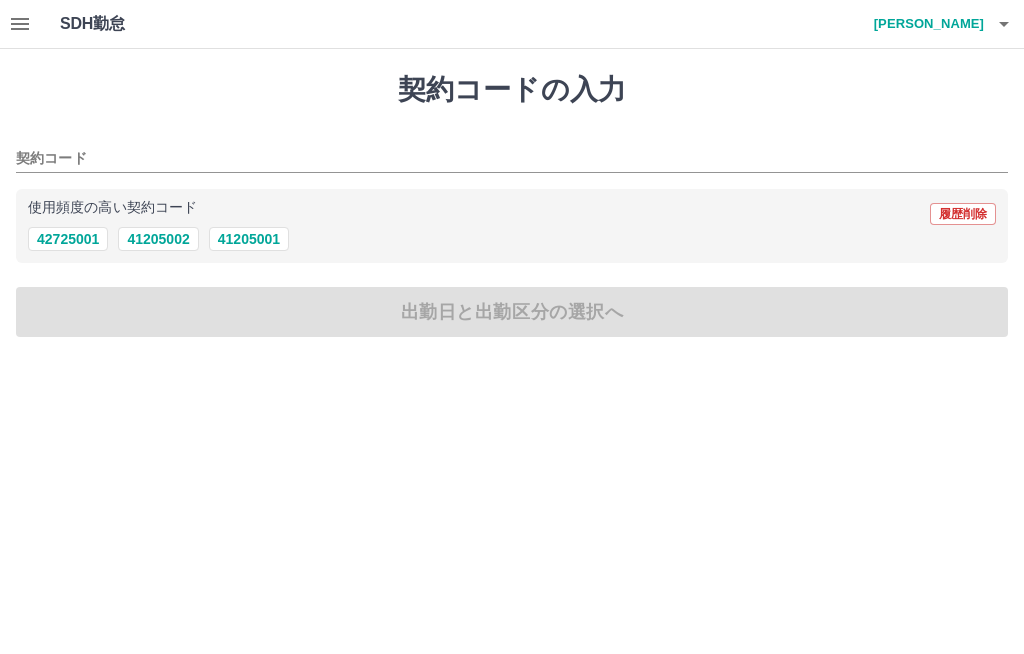 click on "41205002" at bounding box center [158, 239] 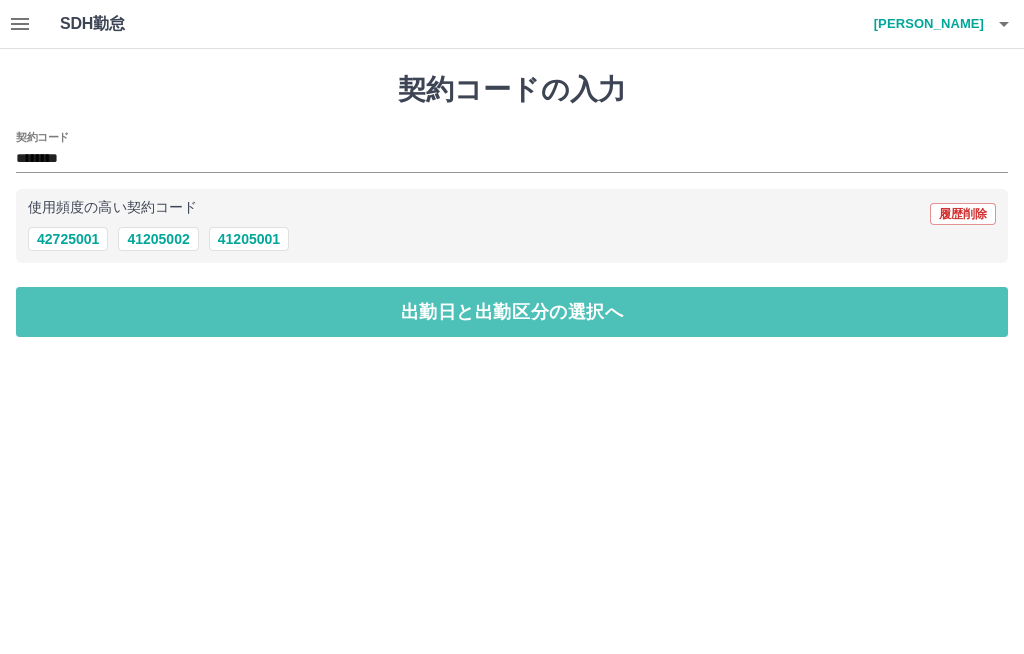 click on "出勤日と出勤区分の選択へ" at bounding box center [512, 312] 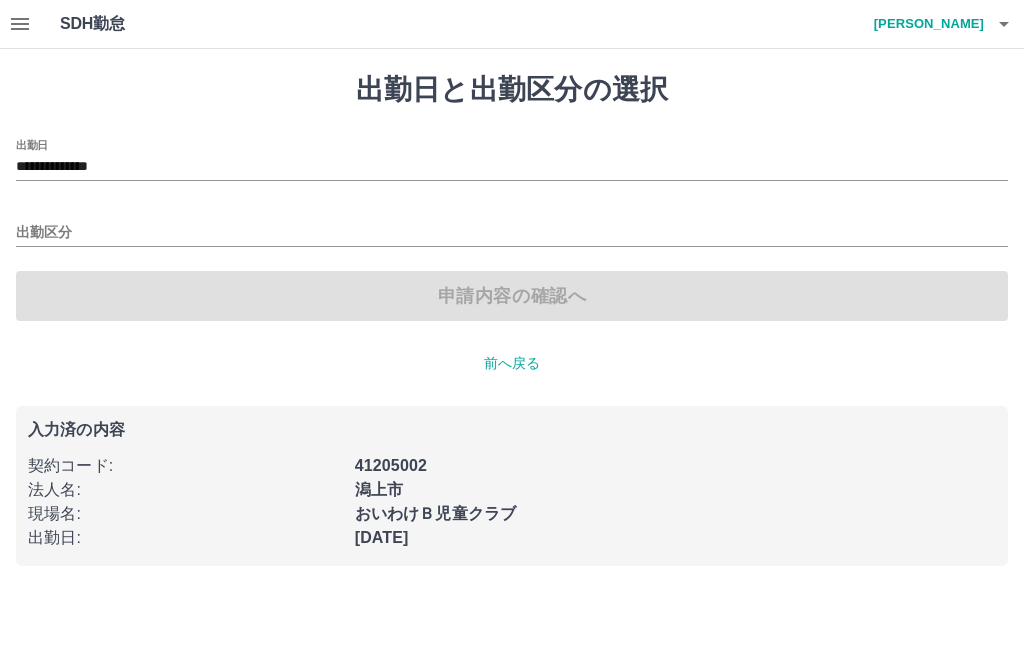 click on "出勤区分" at bounding box center [512, 233] 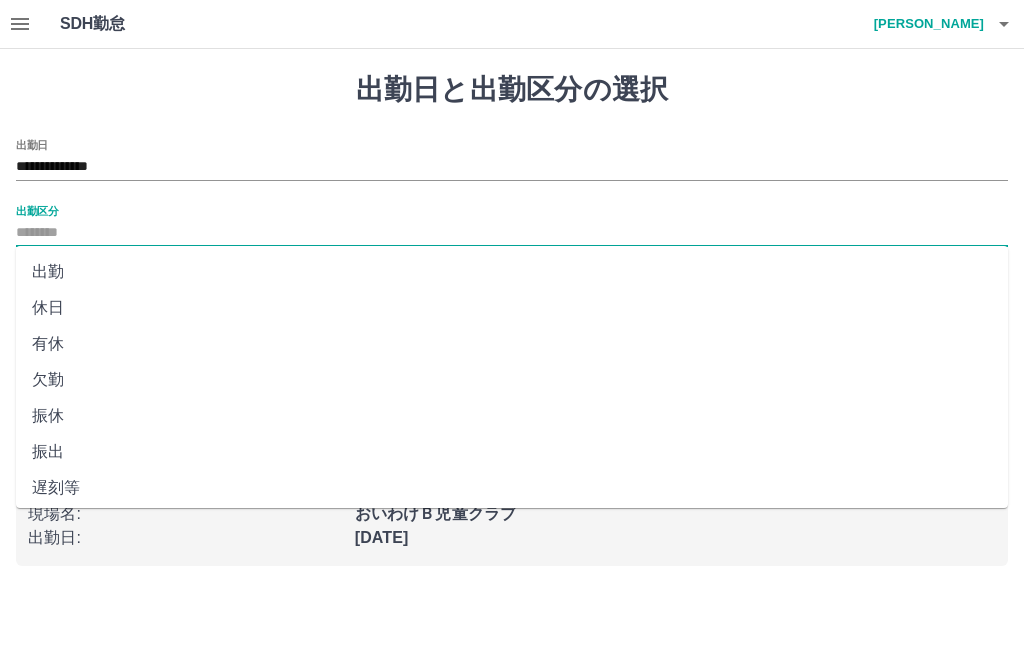 click on "出勤" at bounding box center (512, 272) 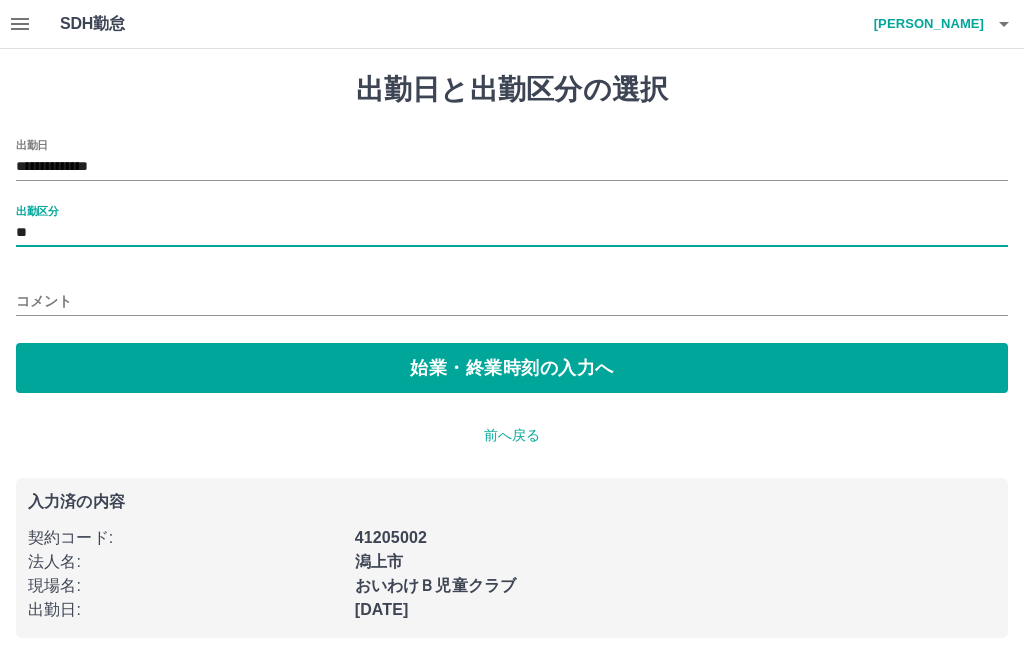 click on "始業・終業時刻の入力へ" at bounding box center [512, 368] 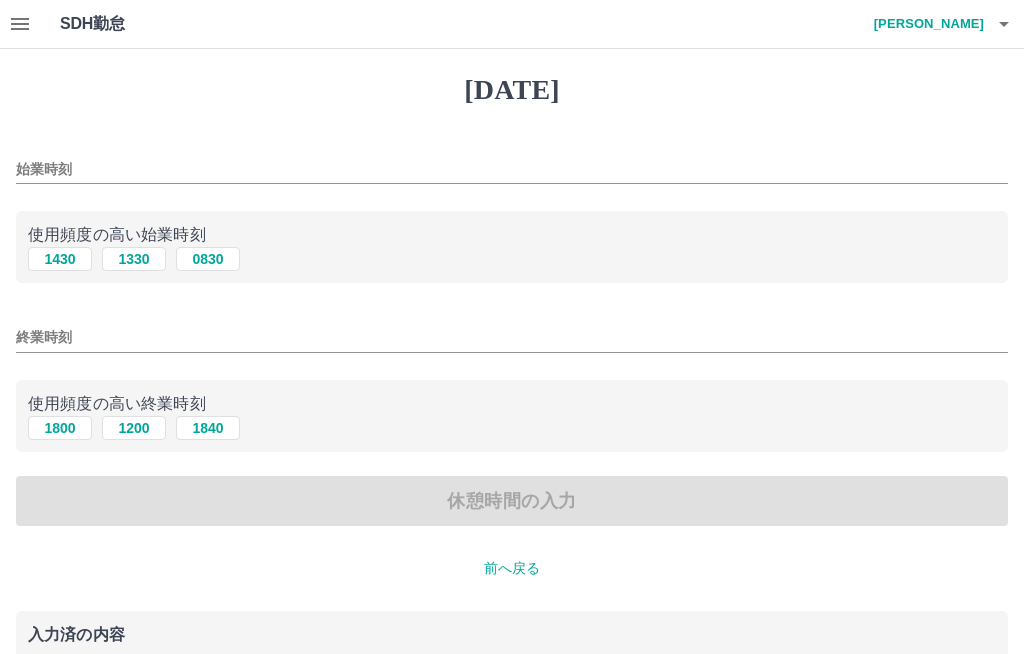 click on "1430" at bounding box center [60, 259] 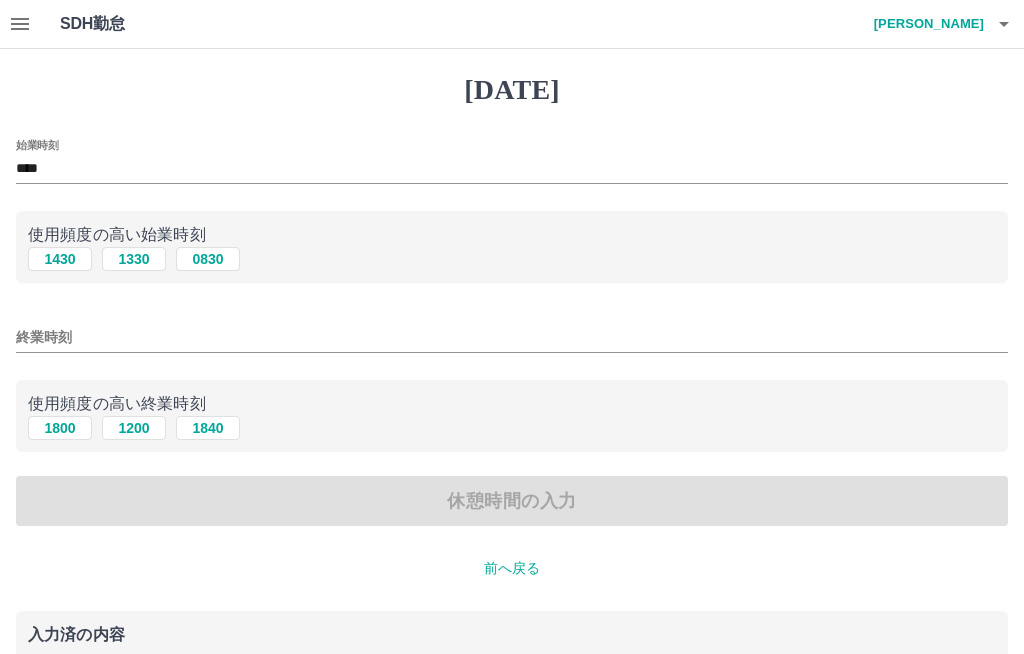 click on "1800" at bounding box center [60, 428] 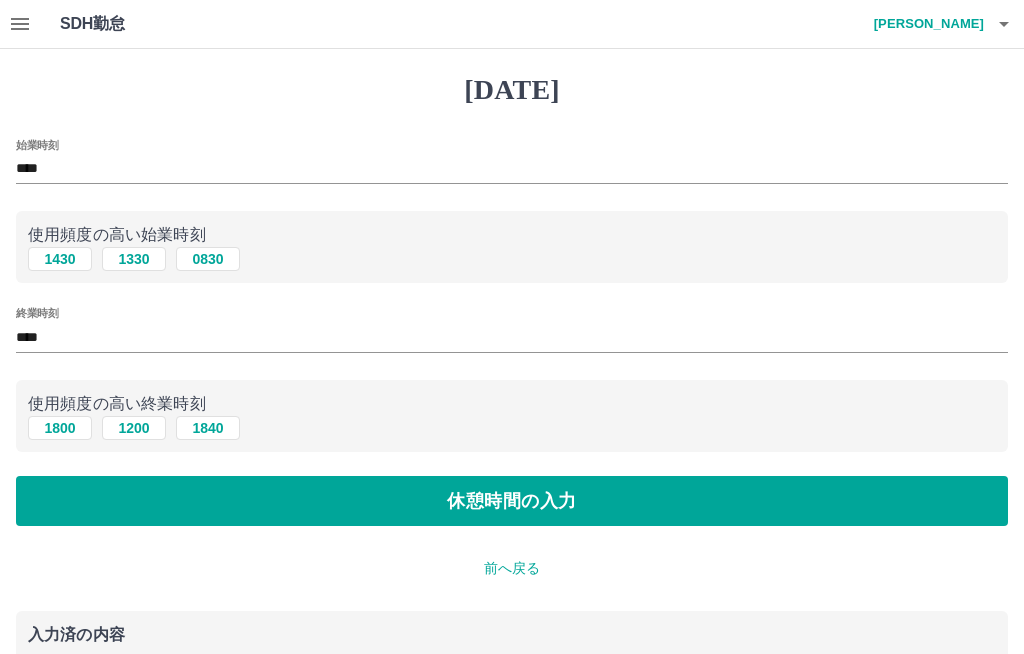 click on "休憩時間の入力" at bounding box center (512, 501) 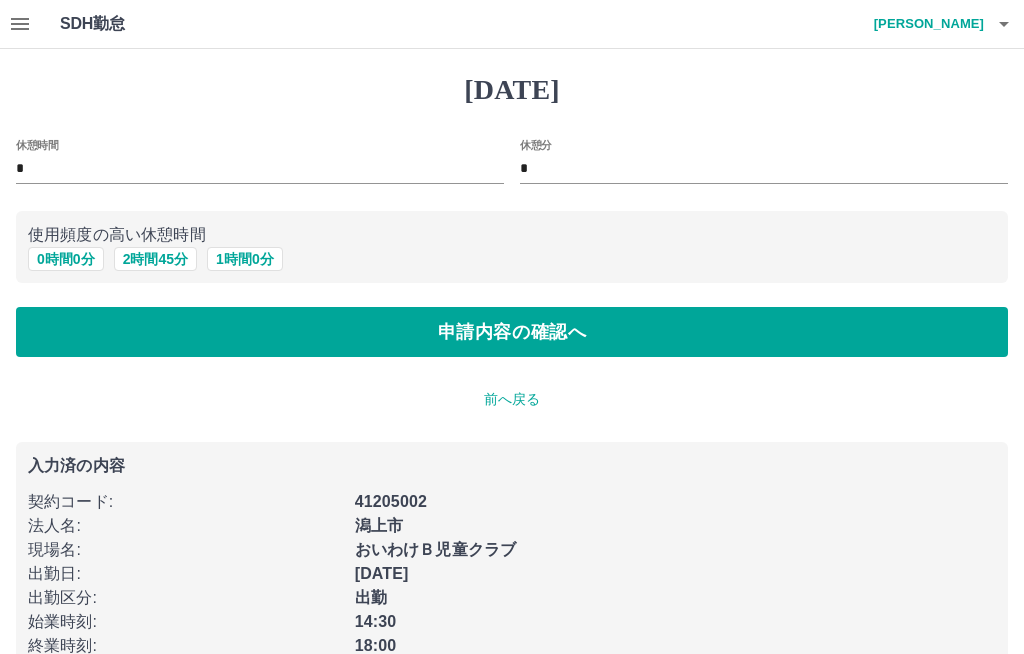 click on "申請内容の確認へ" at bounding box center [512, 332] 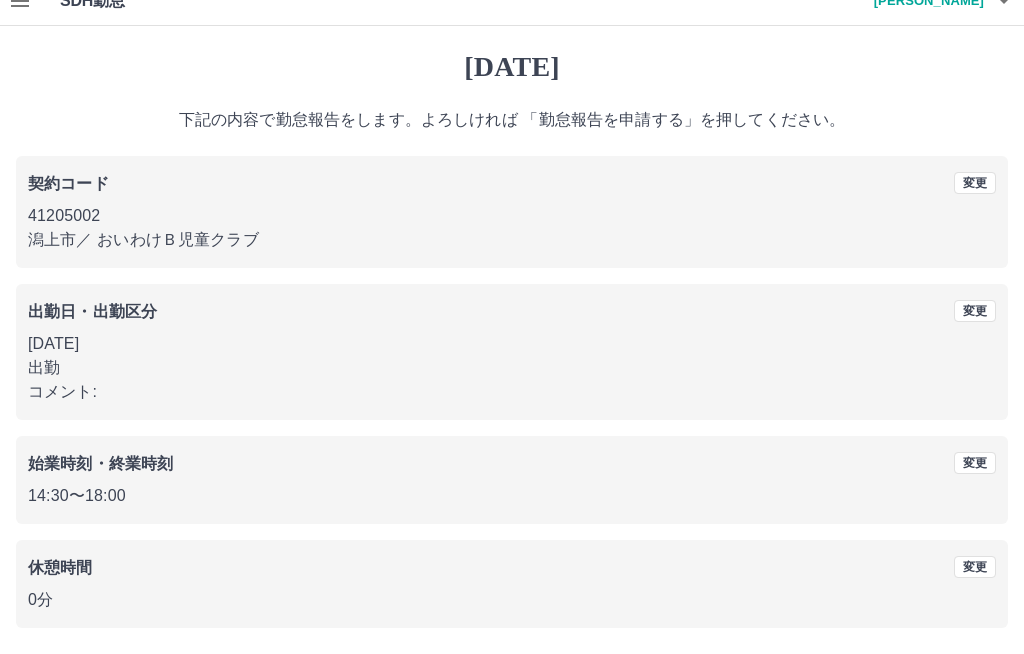 scroll, scrollTop: 25, scrollLeft: 0, axis: vertical 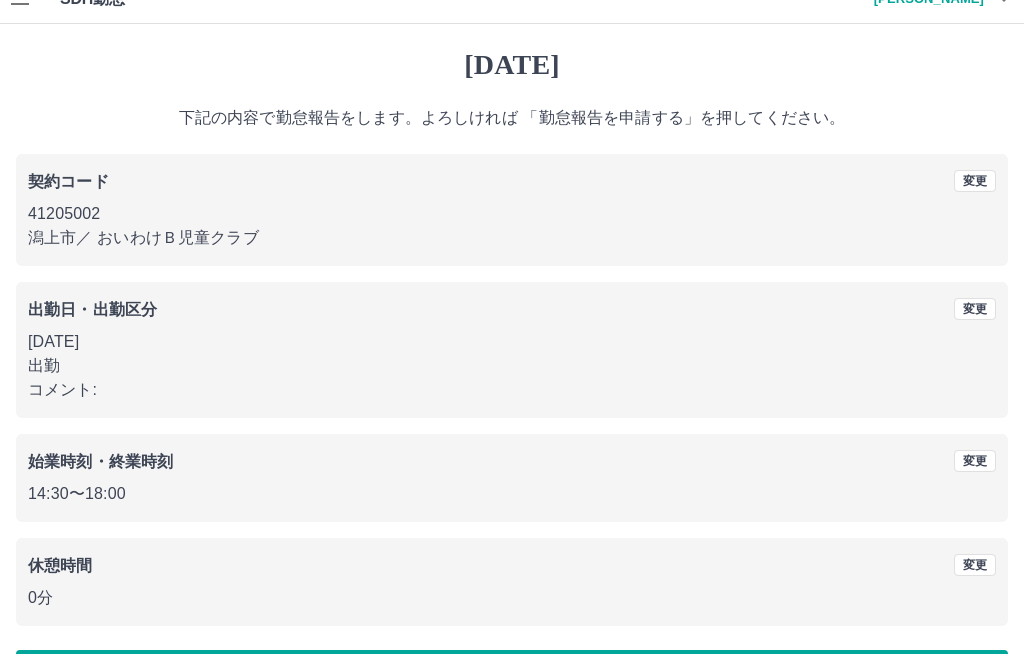 click on "勤怠報告を申請する" at bounding box center [512, 675] 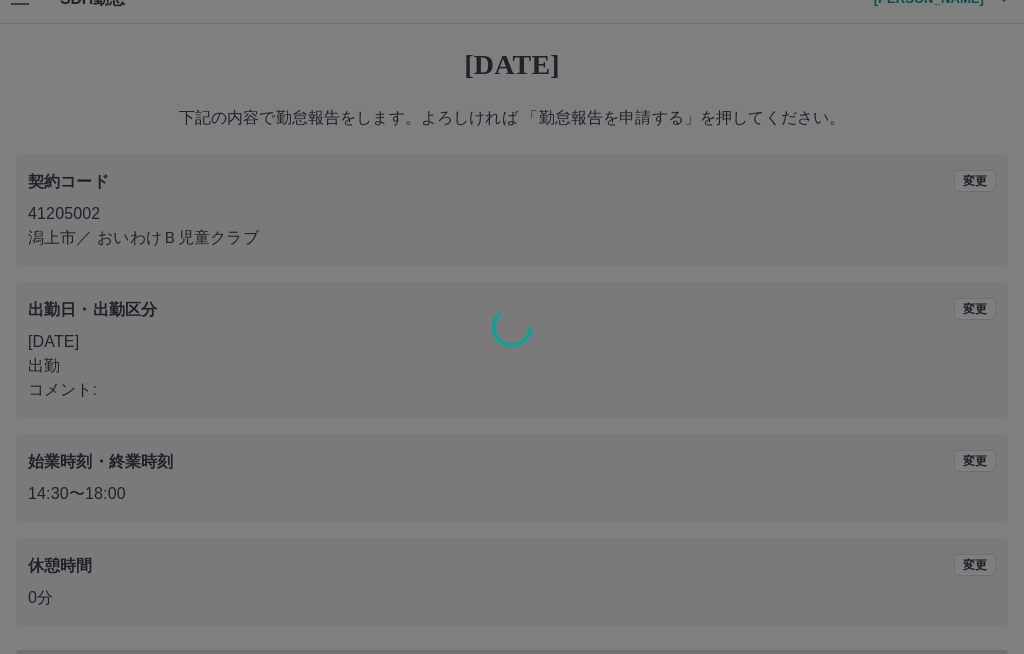 scroll, scrollTop: 0, scrollLeft: 0, axis: both 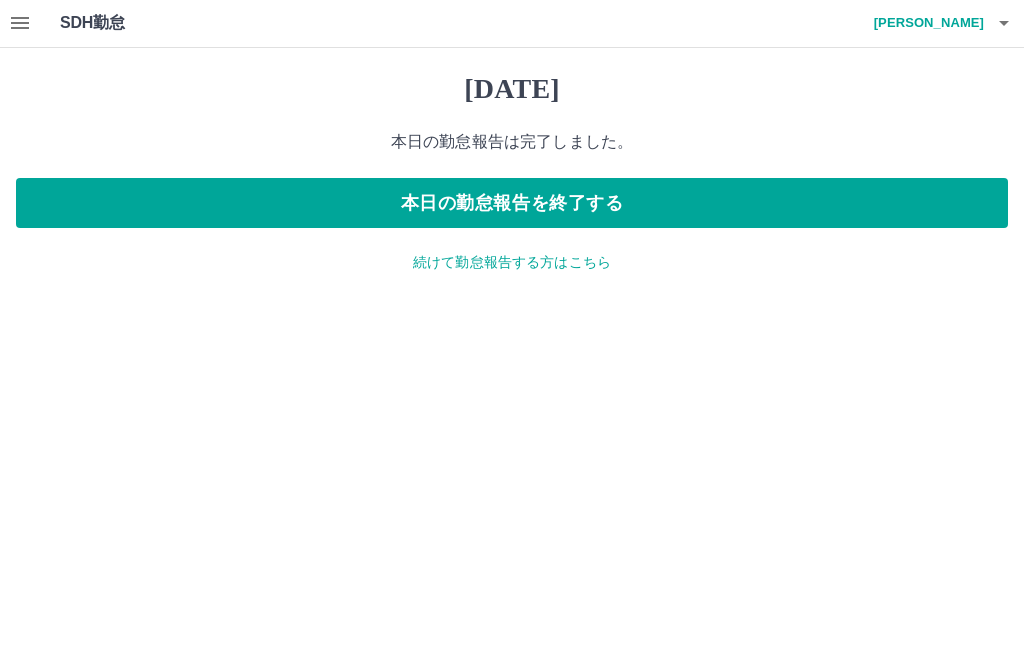 click on "SDH勤怠 [PERSON_NAME] [DATE] 本日の勤怠報告は完了しました。 本日の勤怠報告を終了する 続けて勤怠報告する方はこちら SDH勤怠" at bounding box center [512, 149] 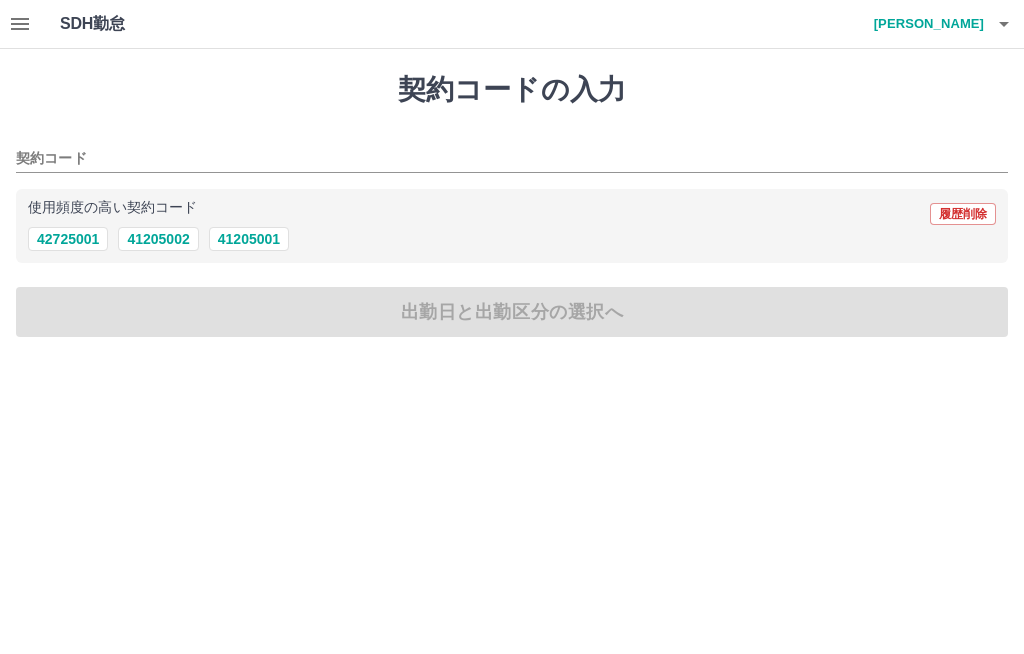 click on "41205002" at bounding box center [158, 239] 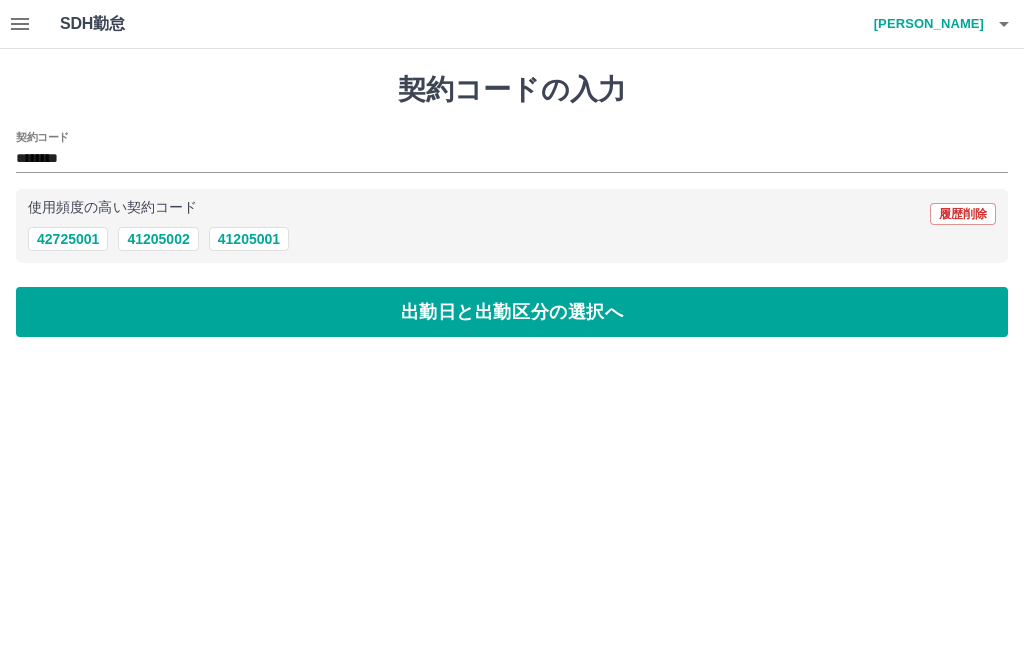 click on "出勤日と出勤区分の選択へ" at bounding box center [512, 312] 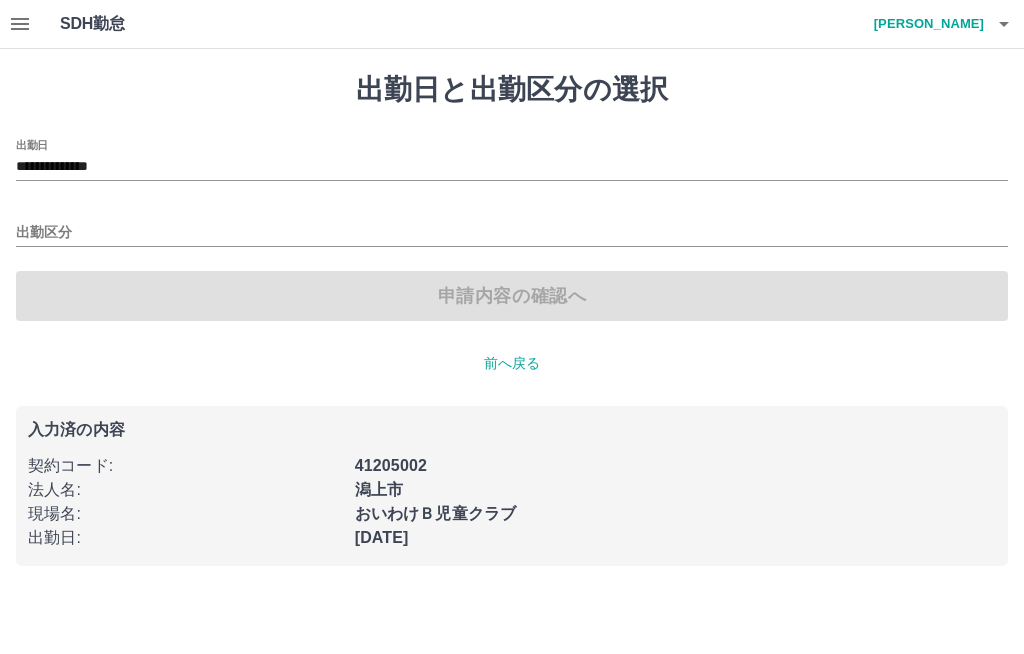 click on "**********" at bounding box center [512, 167] 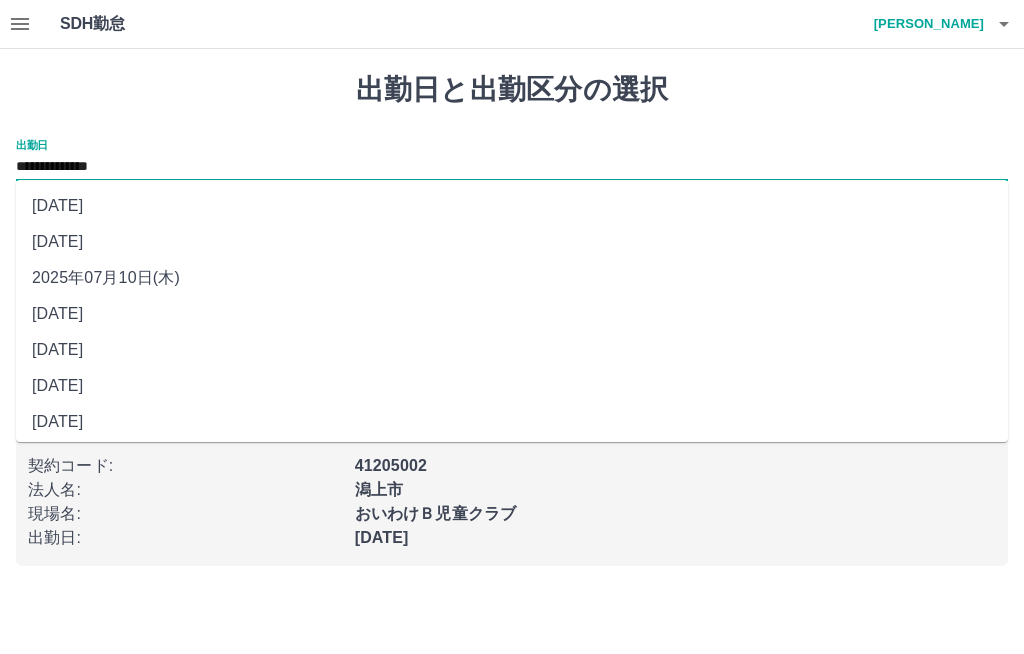 click on "[DATE]" at bounding box center [512, 206] 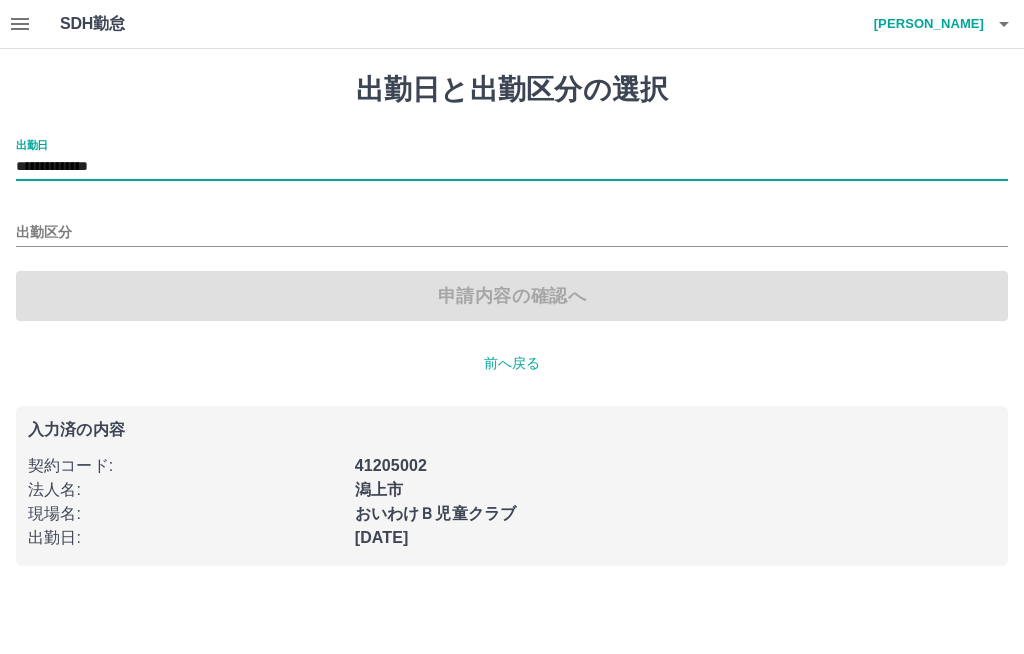 click on "出勤区分" at bounding box center (512, 233) 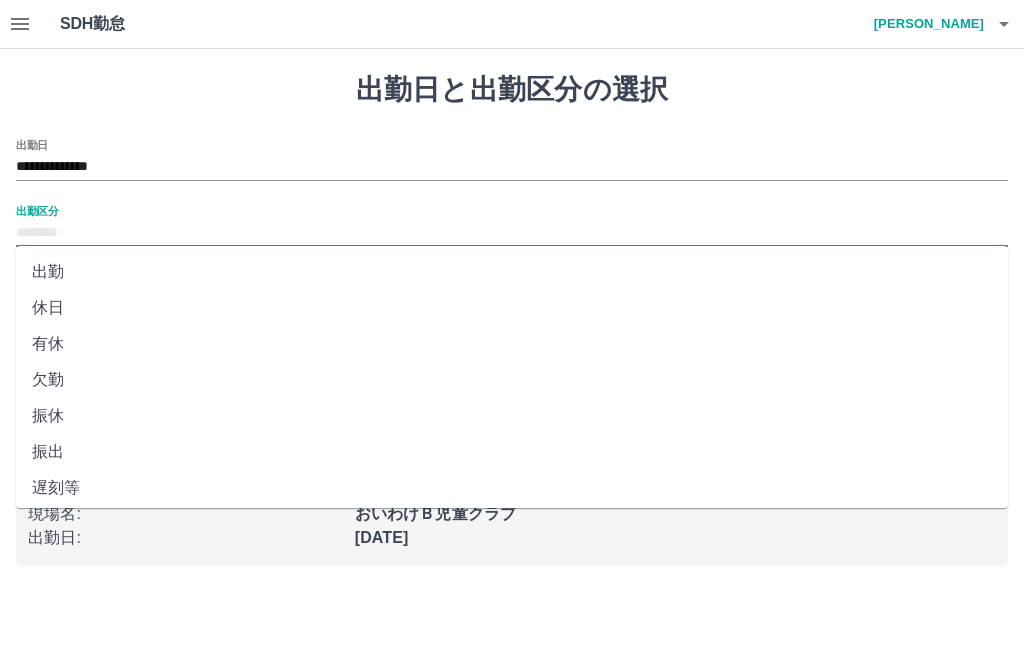 click on "休日" at bounding box center [512, 308] 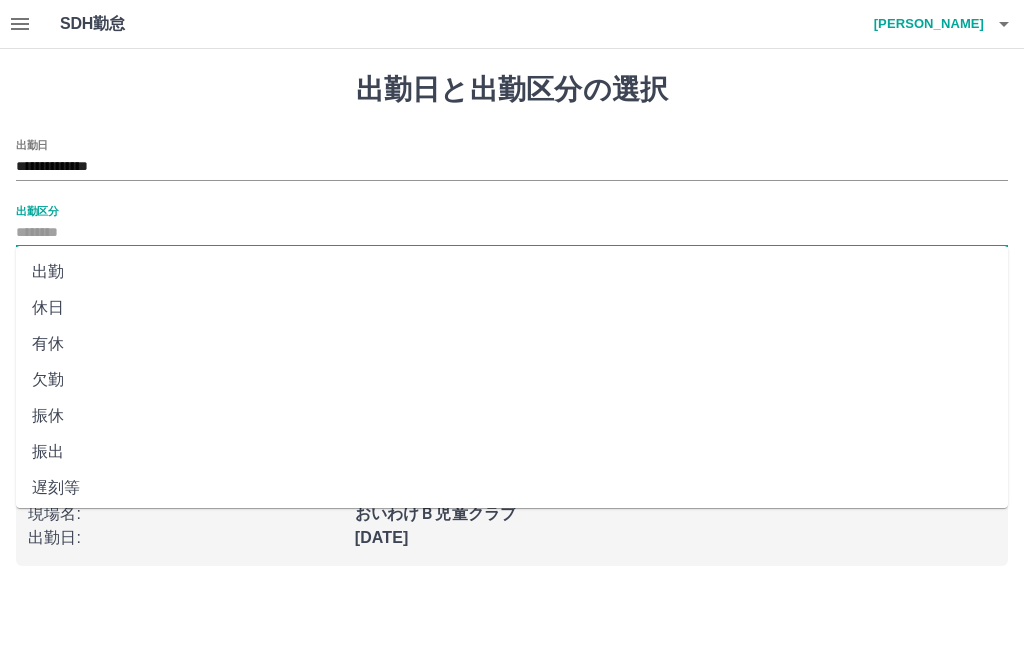 type on "**" 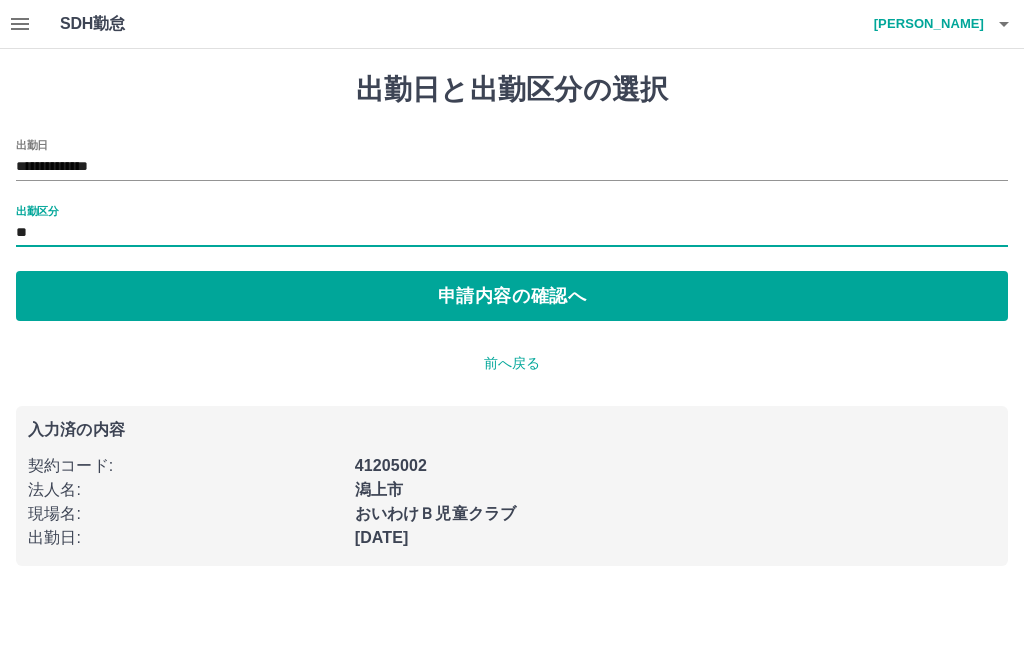 click on "申請内容の確認へ" at bounding box center [512, 296] 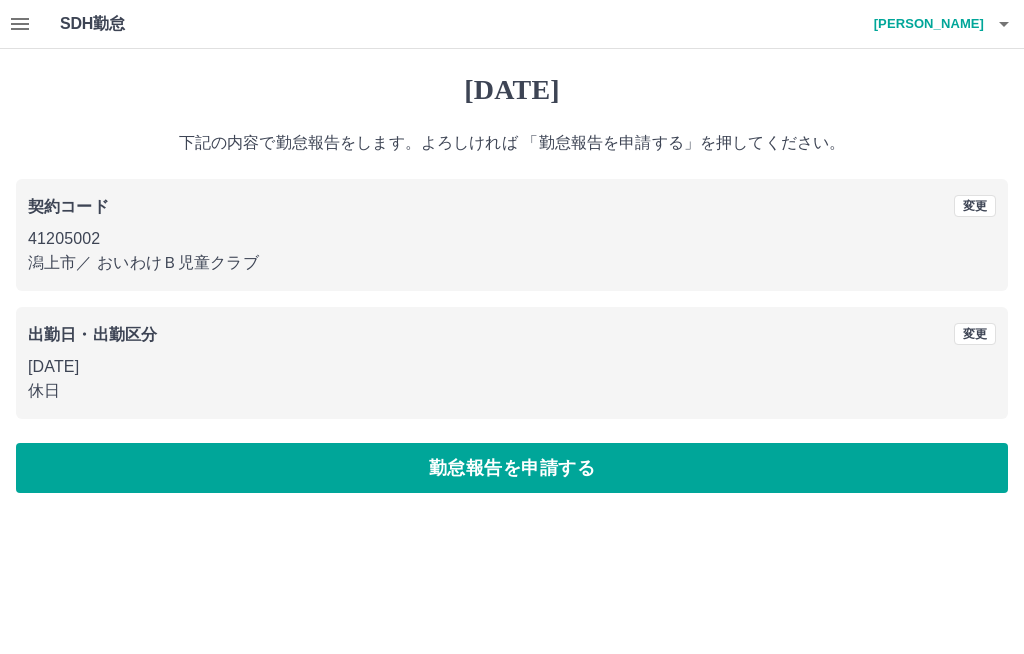 click on "勤怠報告を申請する" at bounding box center [512, 468] 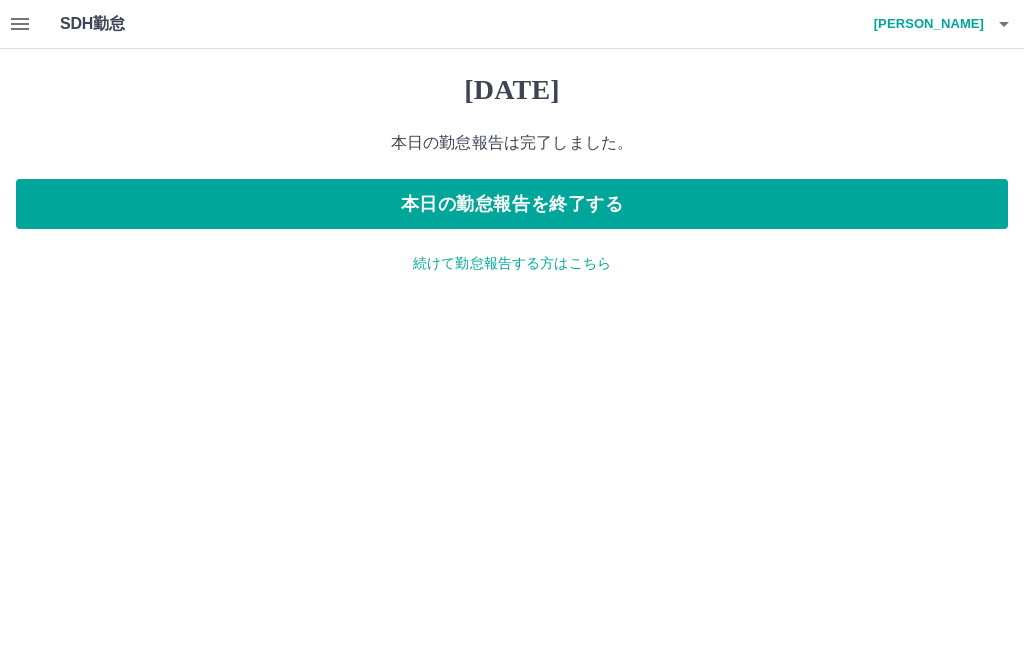 click on "本日の勤怠報告を終了する" at bounding box center (512, 204) 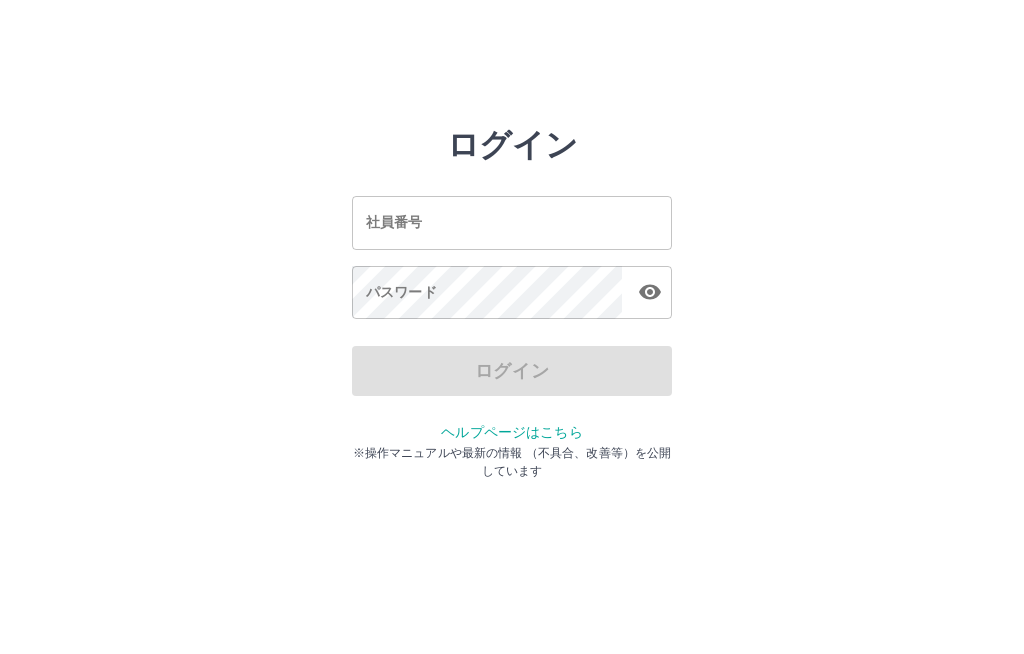 scroll, scrollTop: 0, scrollLeft: 0, axis: both 